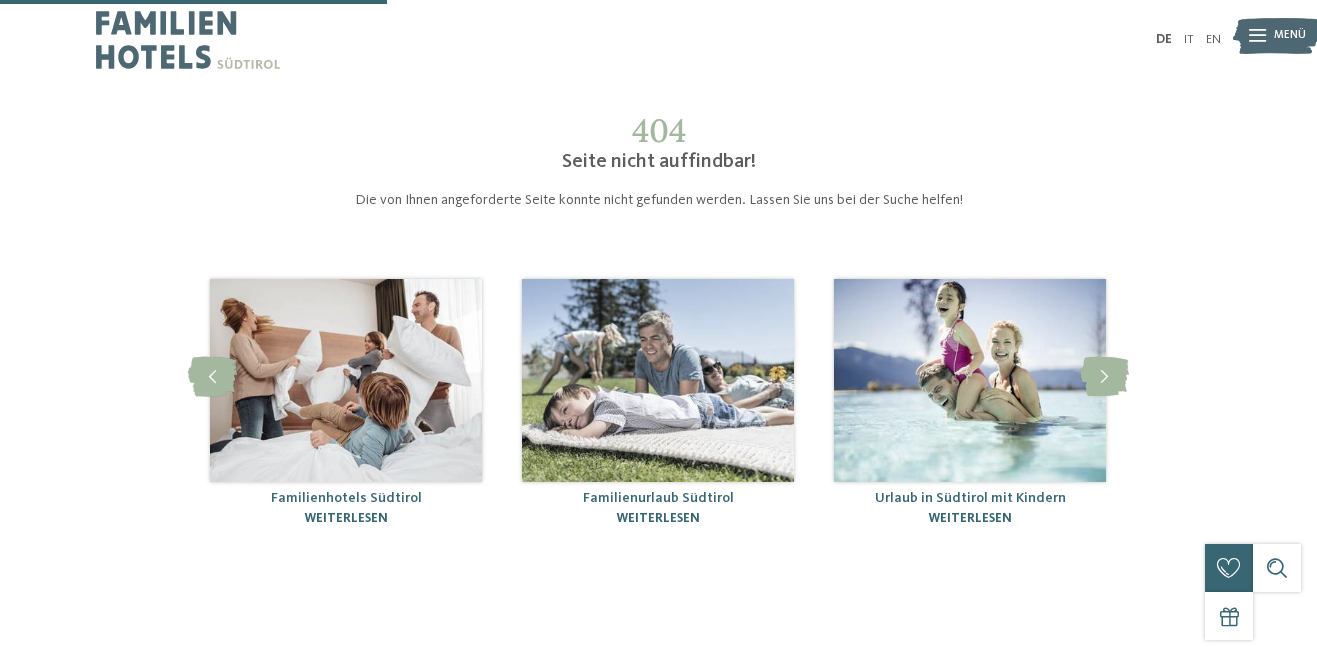 scroll, scrollTop: 230, scrollLeft: 0, axis: vertical 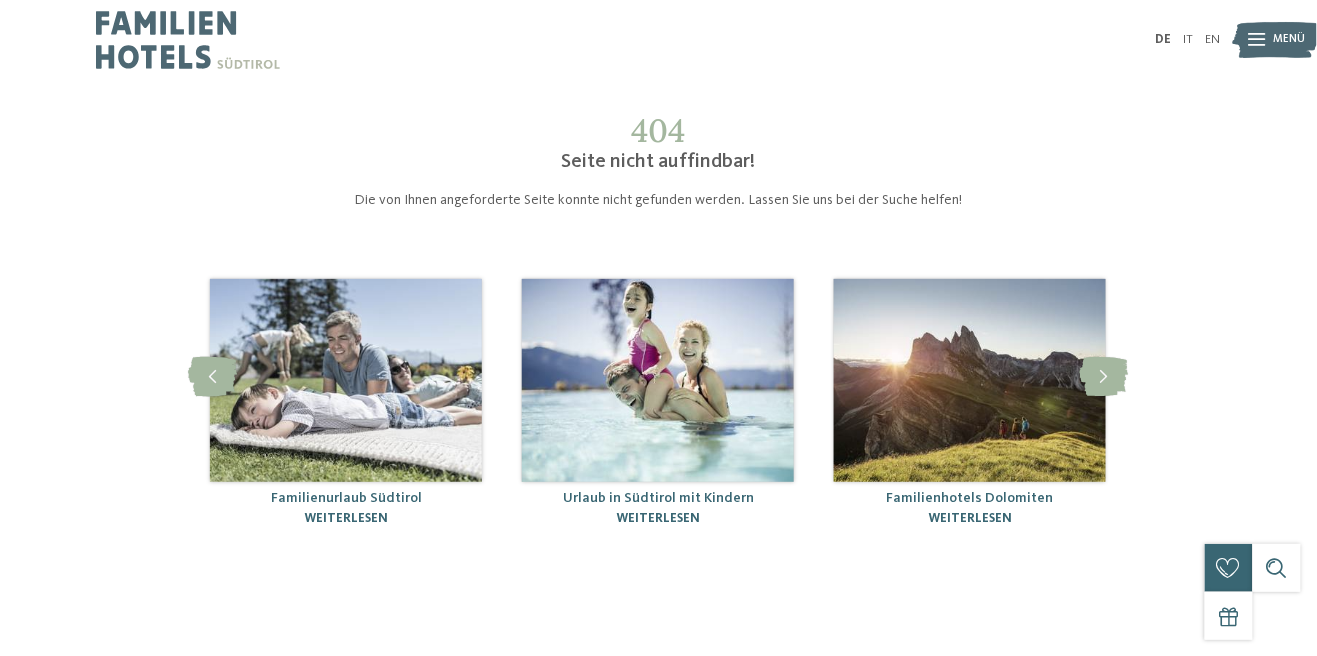 click at bounding box center (658, 380) 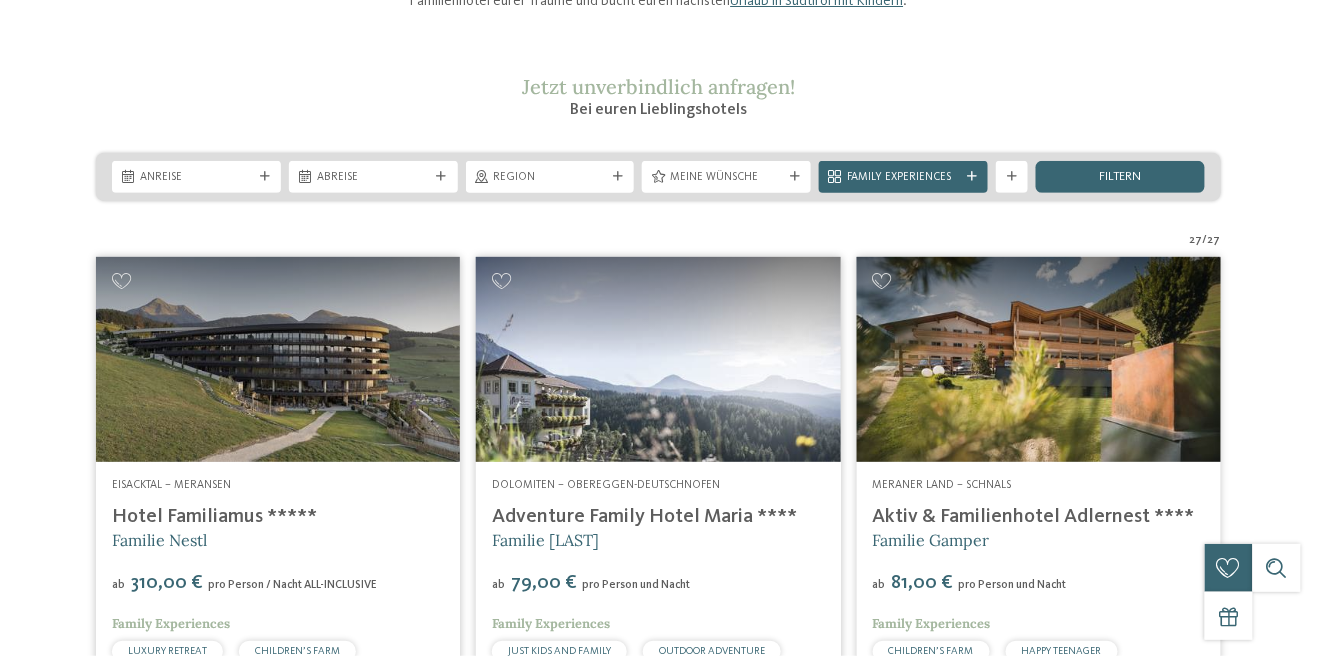 scroll, scrollTop: 0, scrollLeft: 0, axis: both 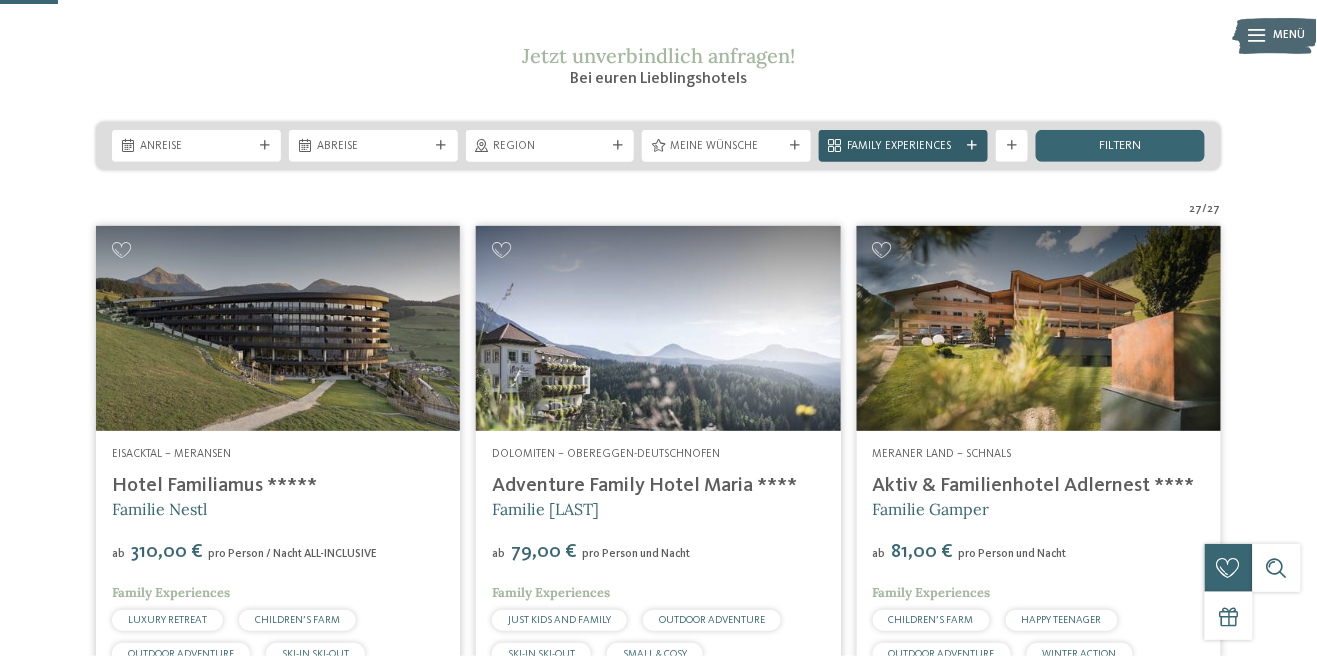 click on "Family Experiences" at bounding box center (903, 147) 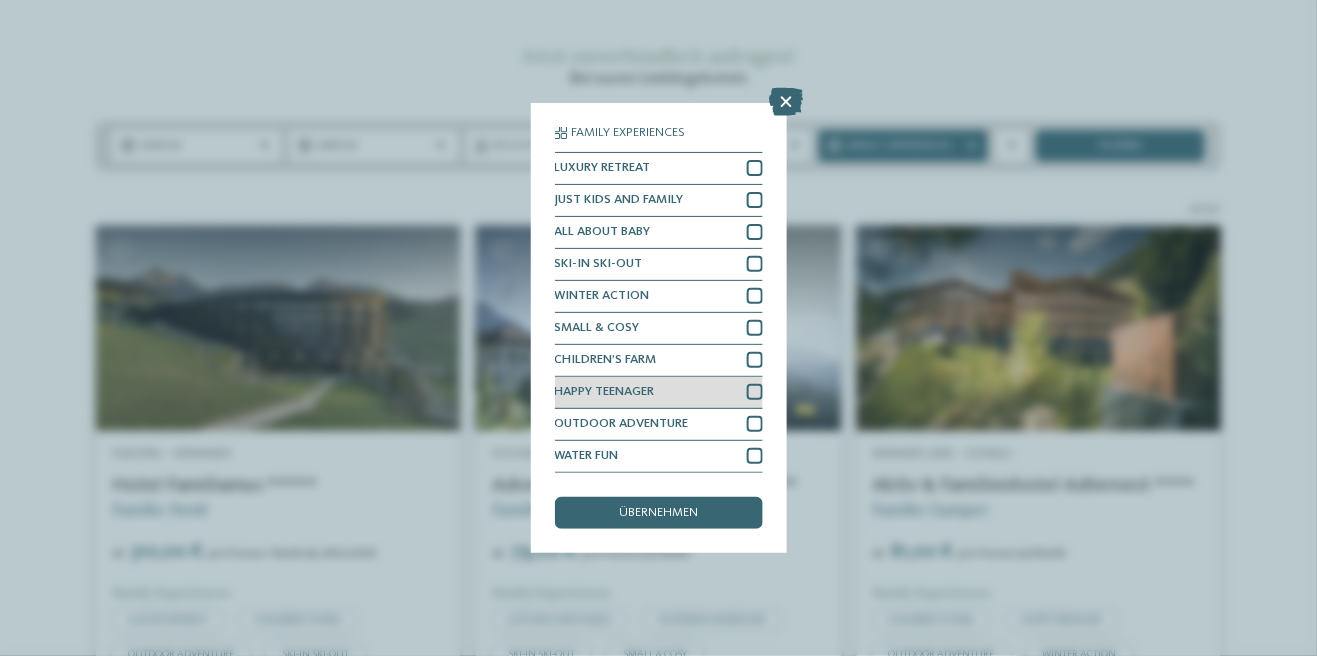 click at bounding box center [755, 392] 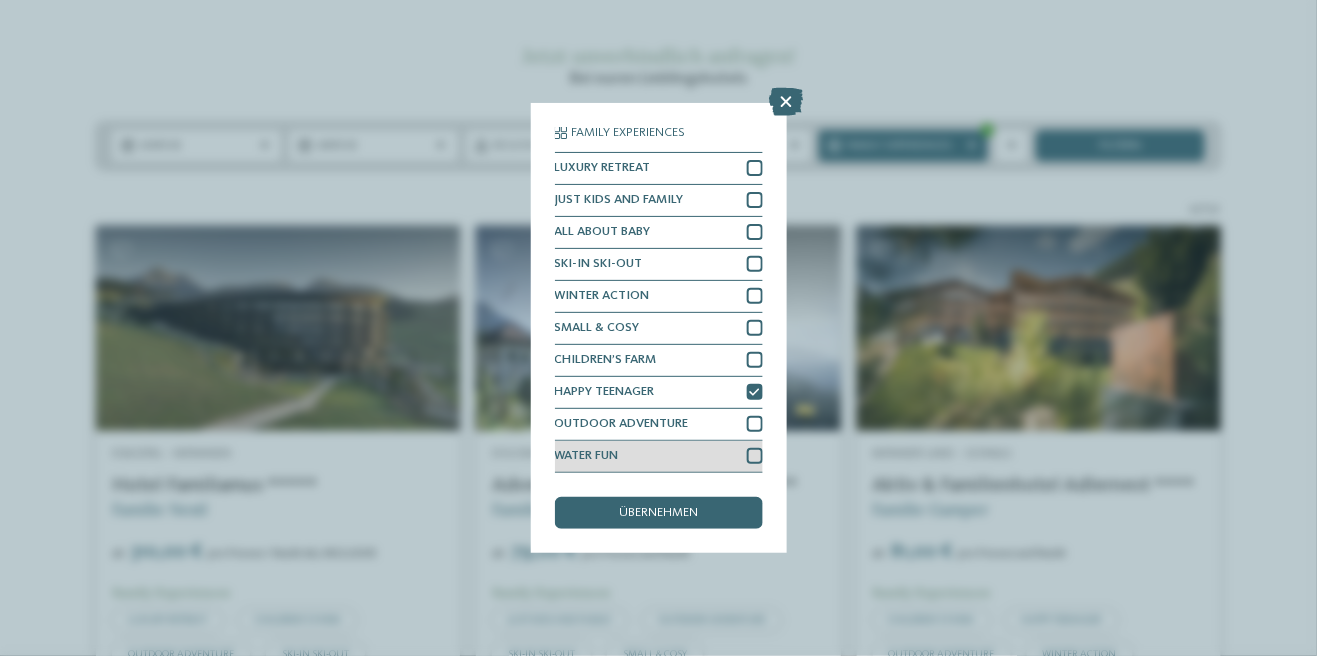 click at bounding box center [755, 456] 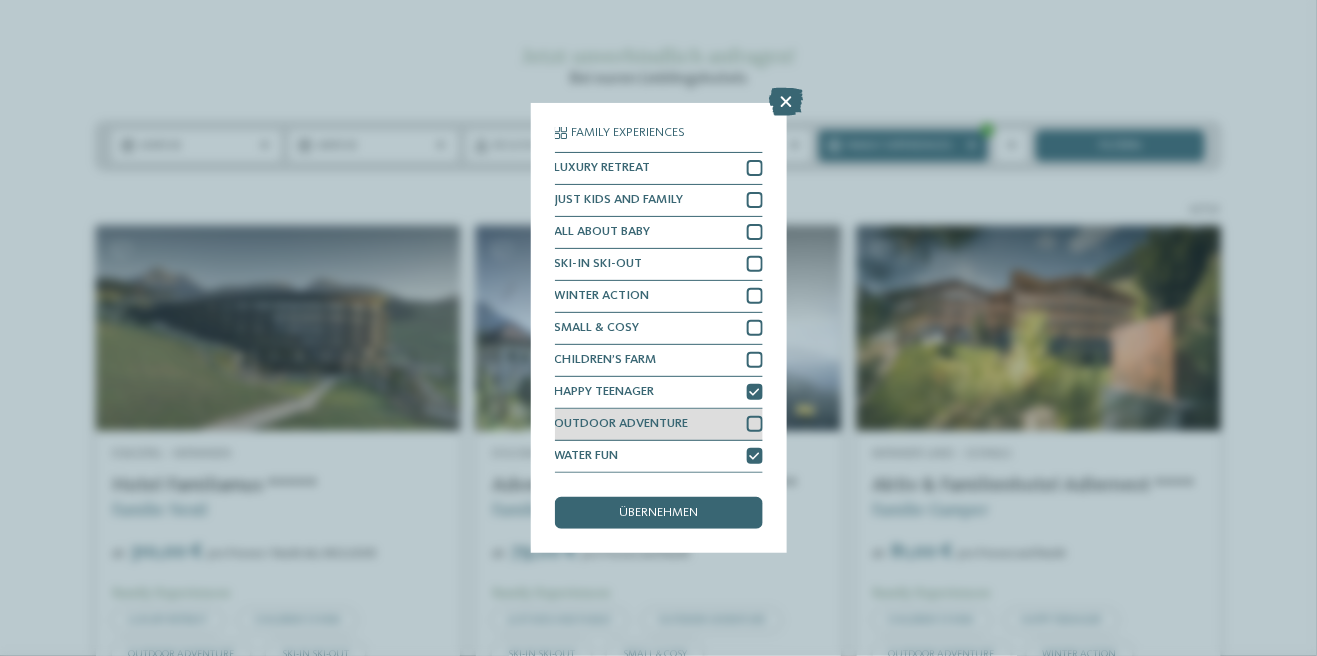 click at bounding box center [755, 424] 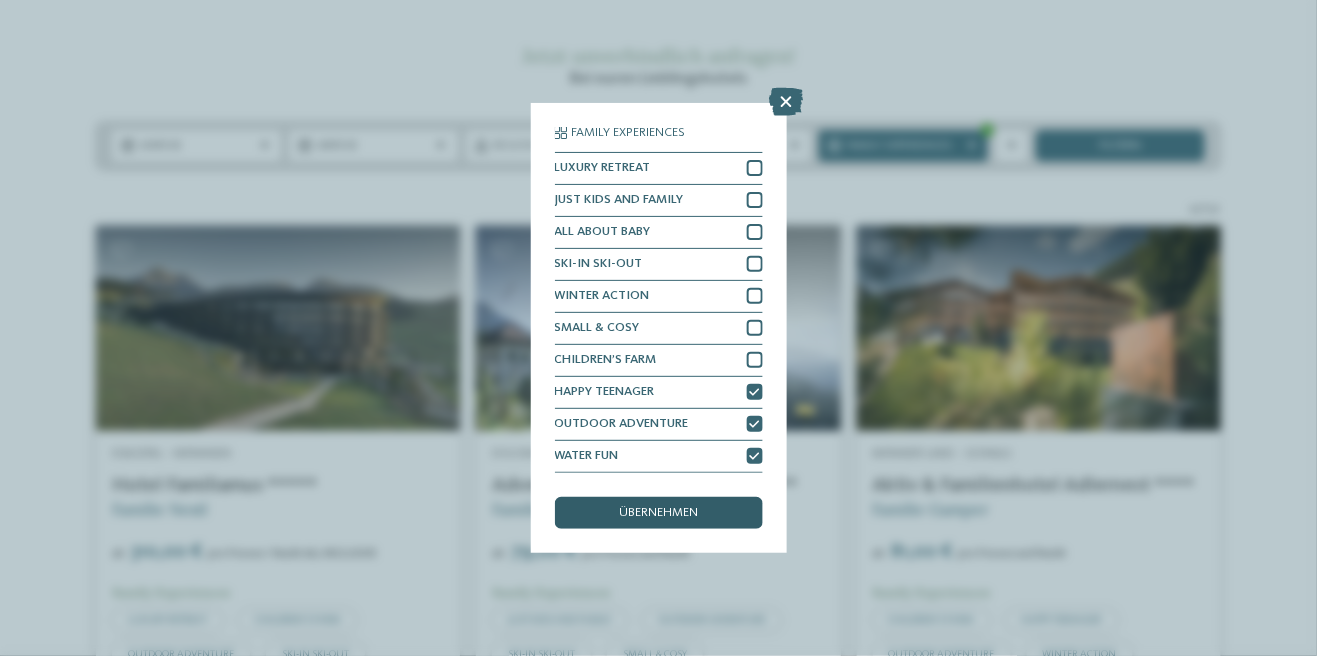 click on "übernehmen" at bounding box center (659, 513) 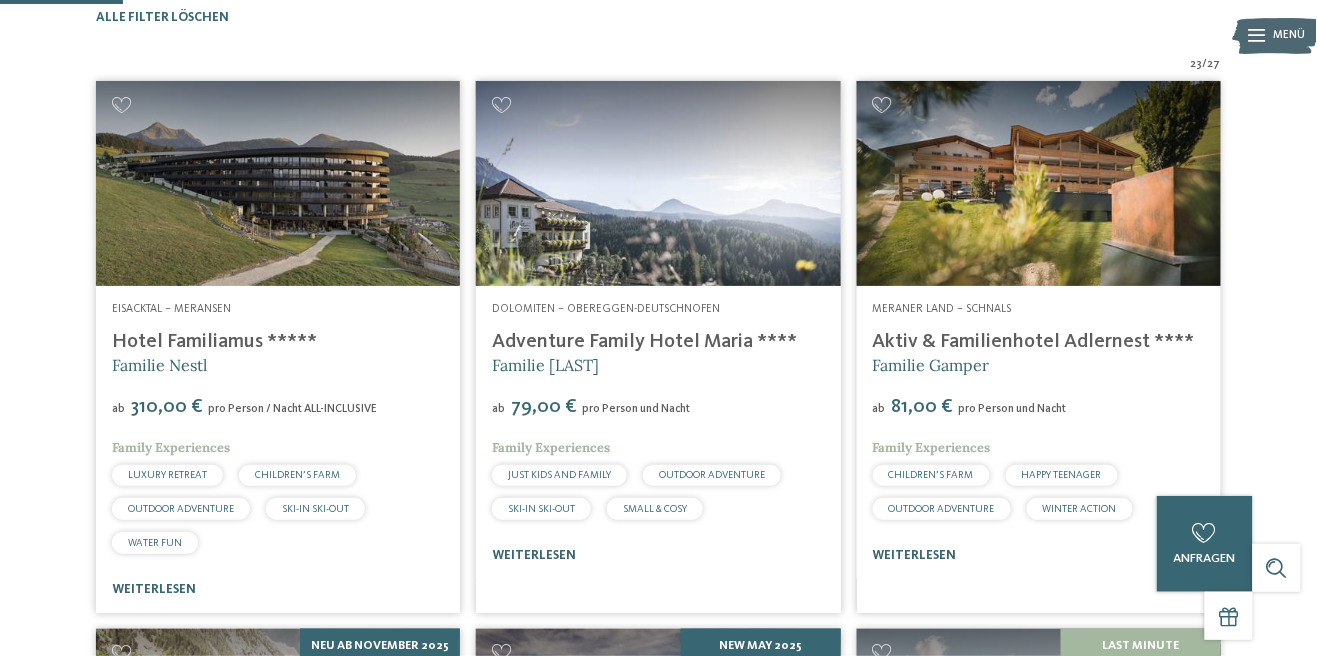 scroll, scrollTop: 494, scrollLeft: 0, axis: vertical 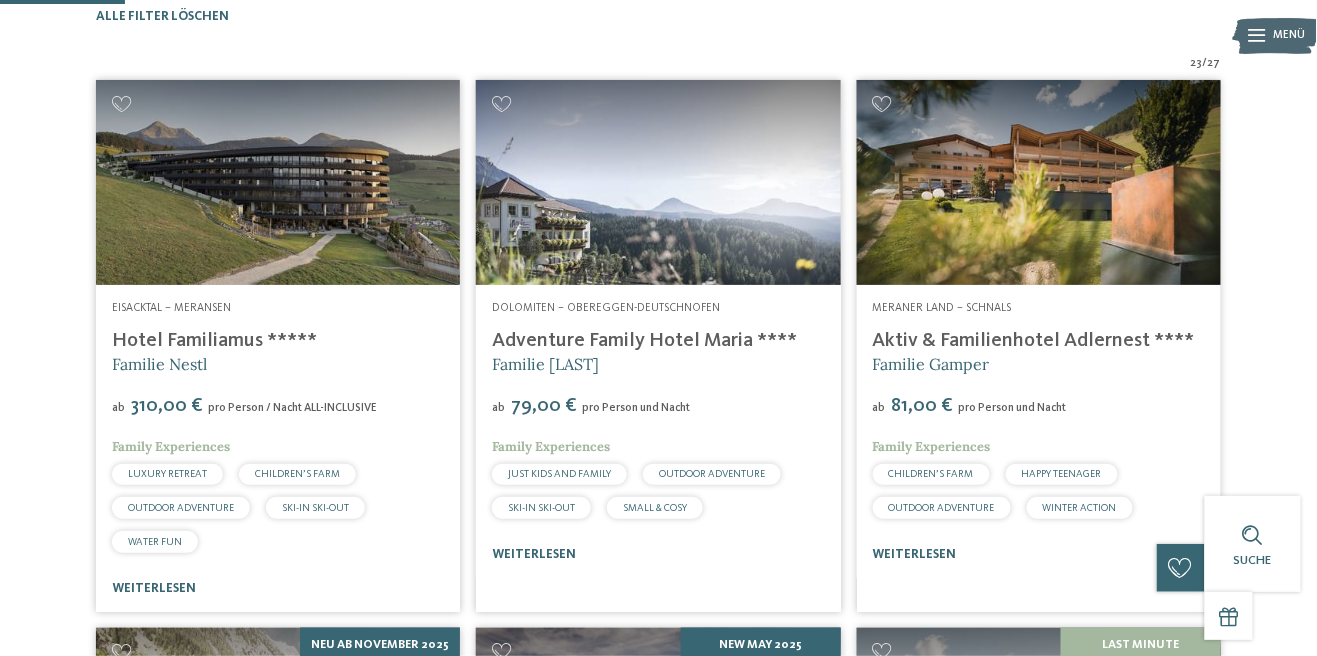 click on "Hotel Familiamus *****" at bounding box center (214, 341) 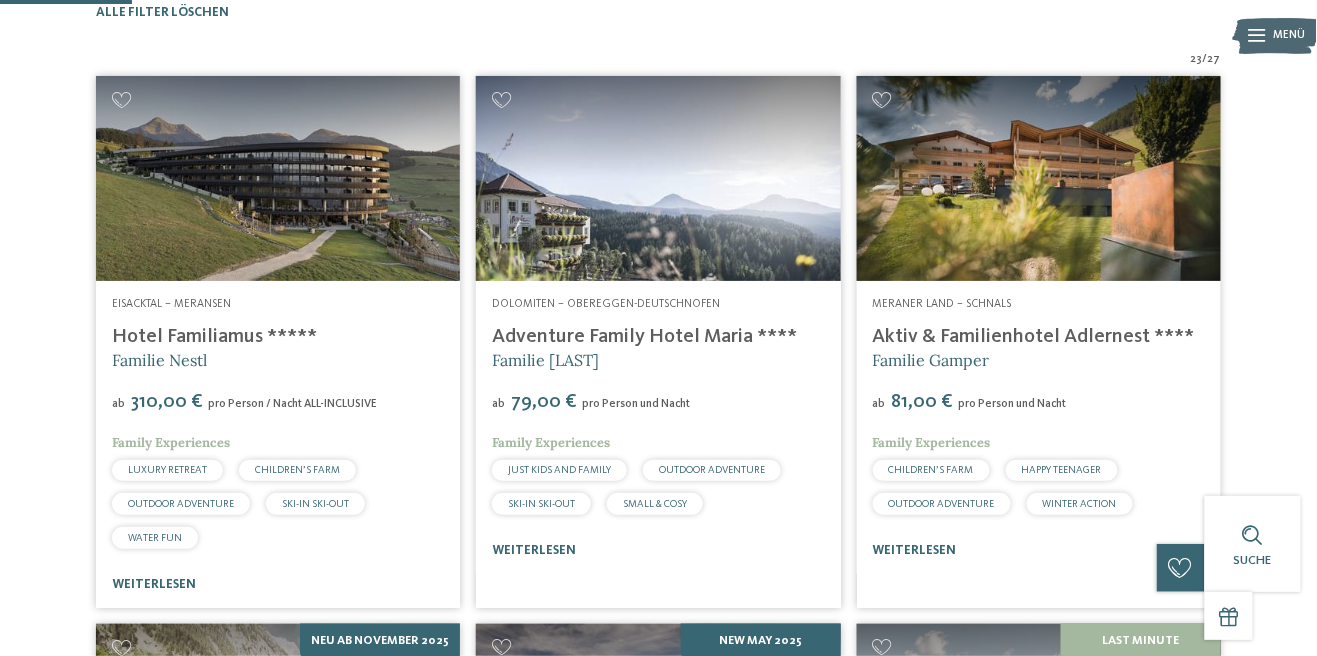 scroll, scrollTop: 590, scrollLeft: 0, axis: vertical 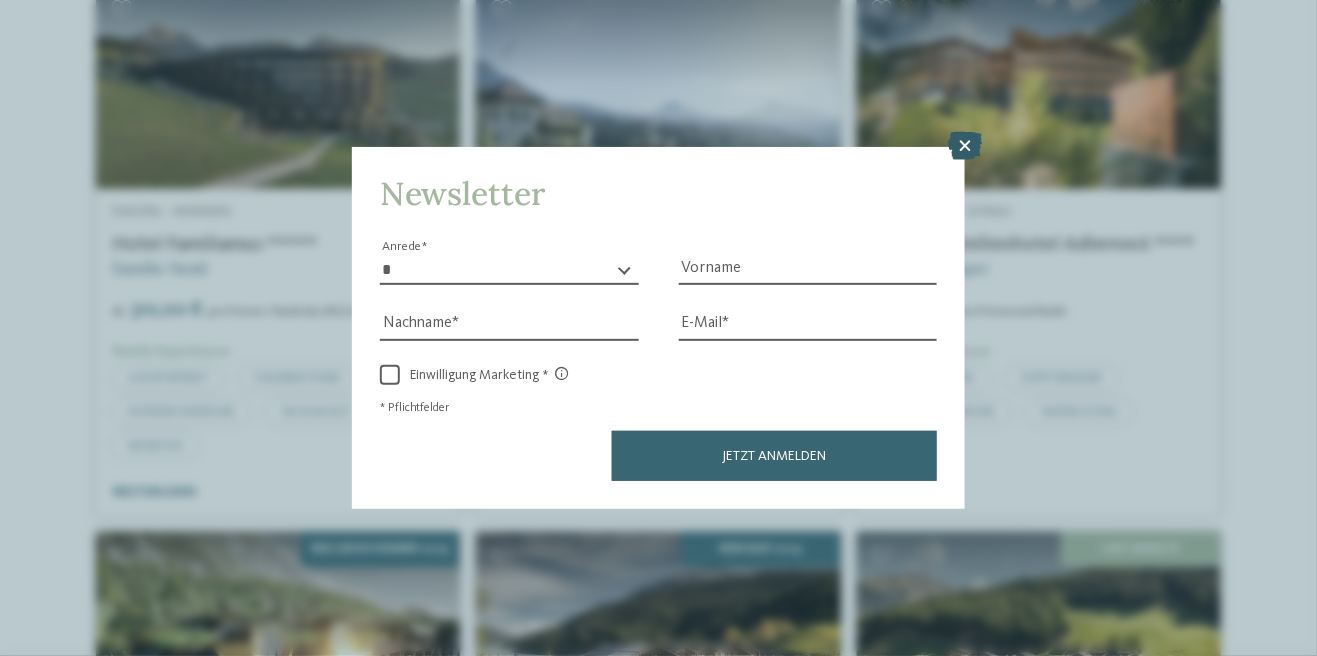 click at bounding box center (965, 146) 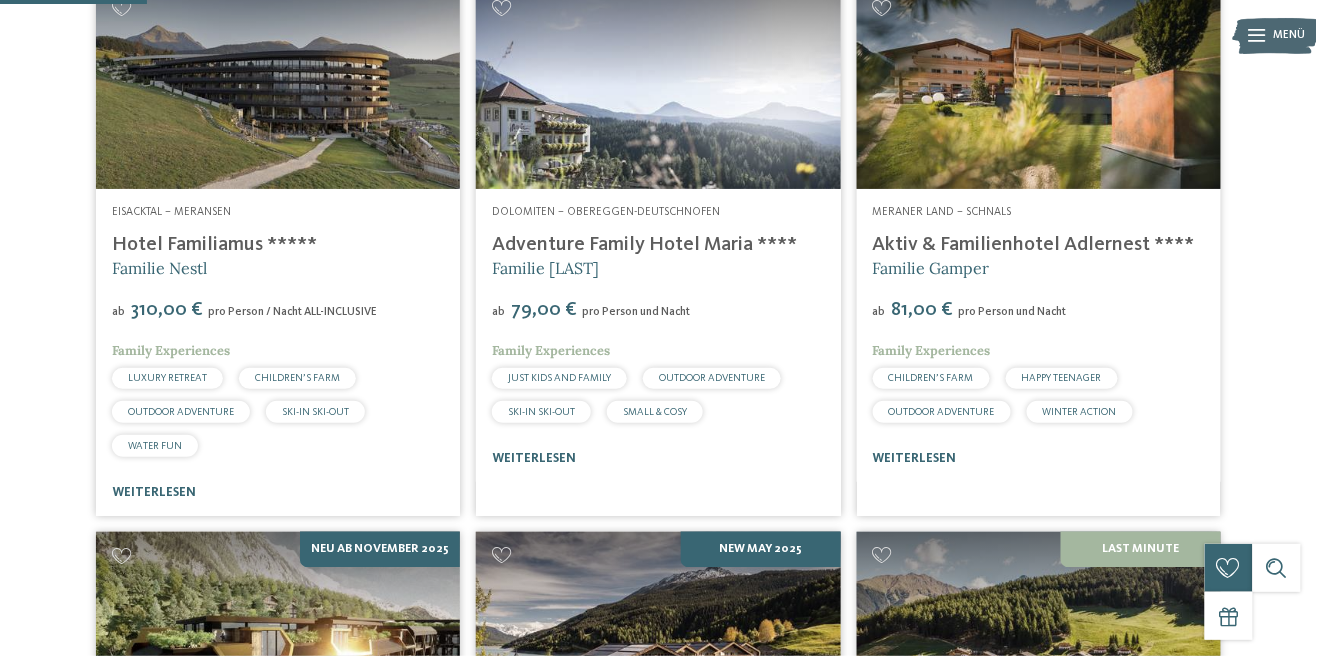 click on "Adventure Family Hotel Maria ****" at bounding box center [644, 245] 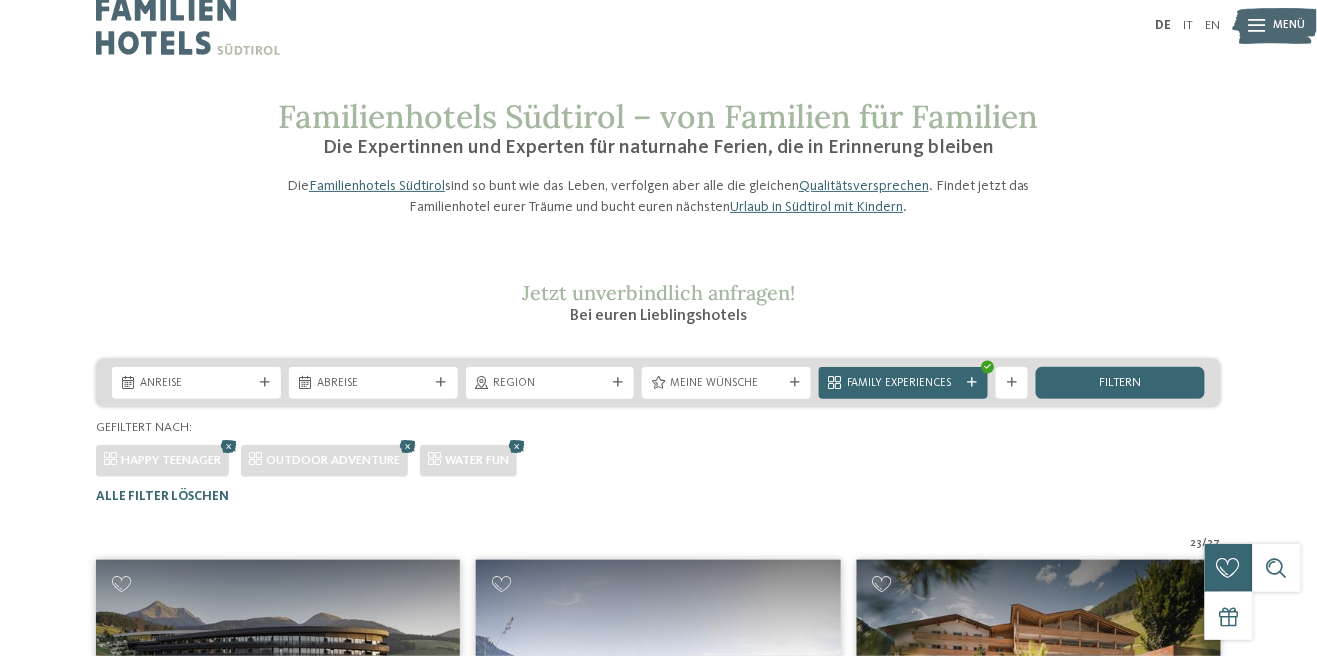 scroll, scrollTop: 17, scrollLeft: 0, axis: vertical 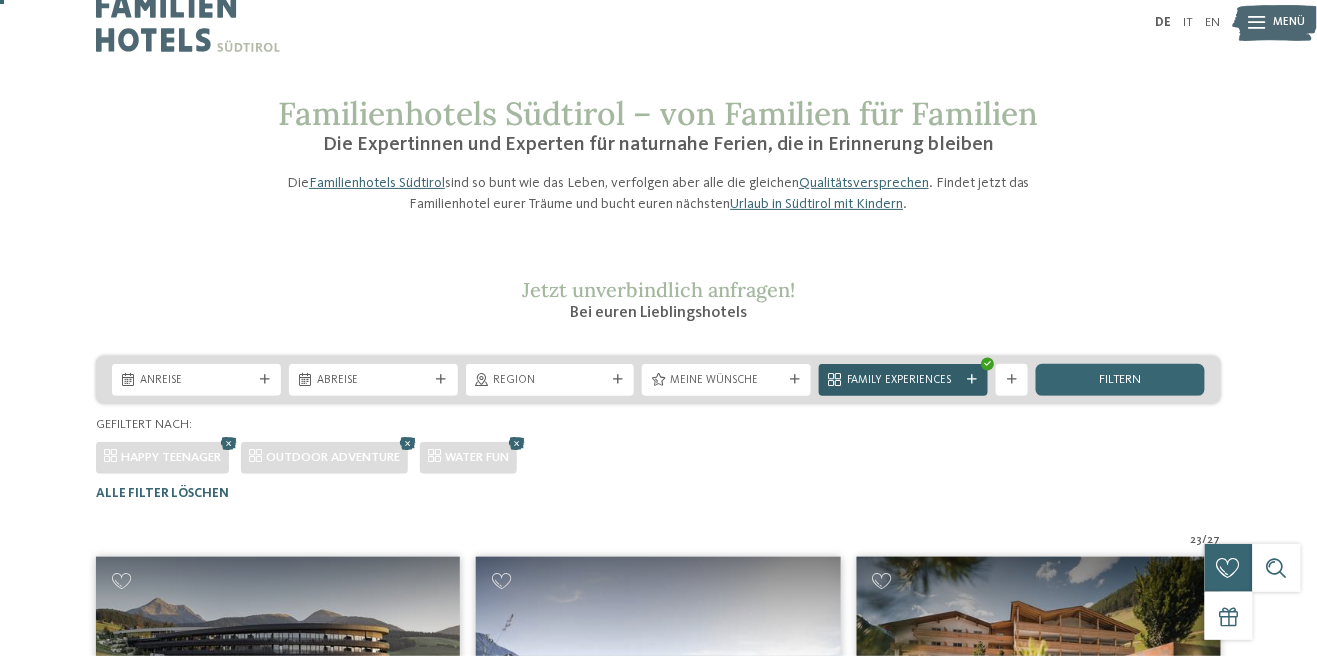 click on "Family Experiences" at bounding box center (903, 381) 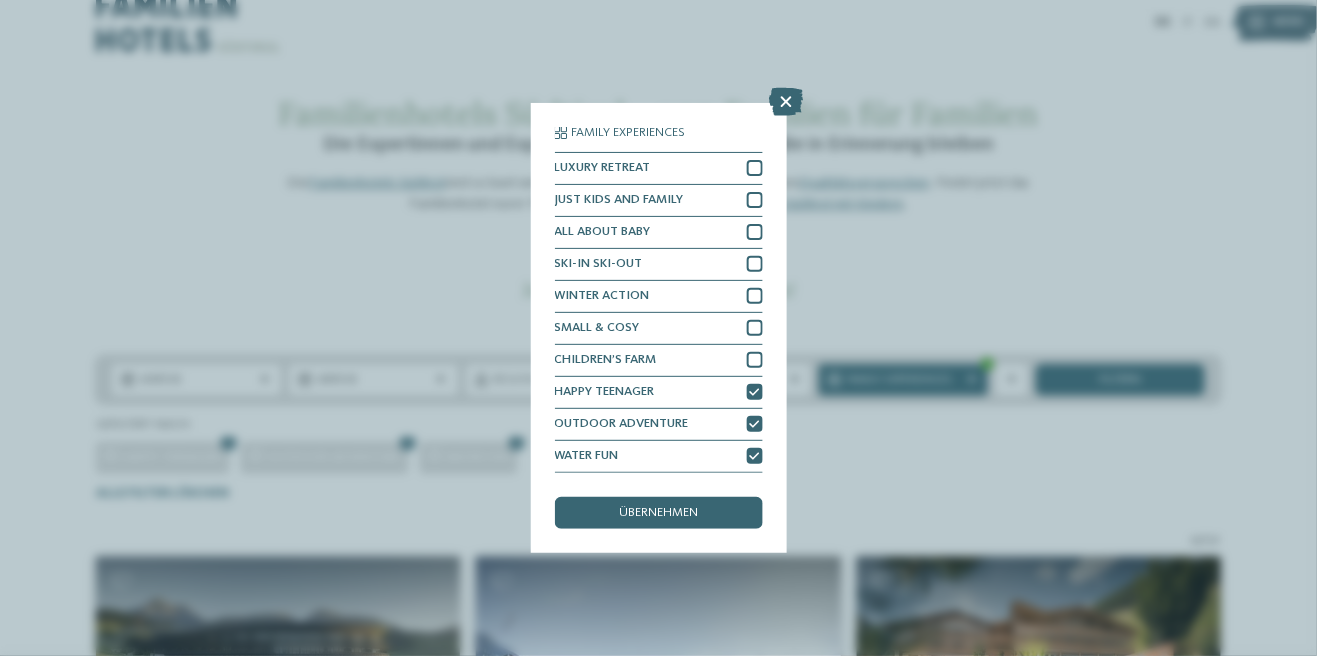 click on "Family Experiences
LUXURY RETREAT
JUST KIDS AND FAMILY" at bounding box center (658, 328) 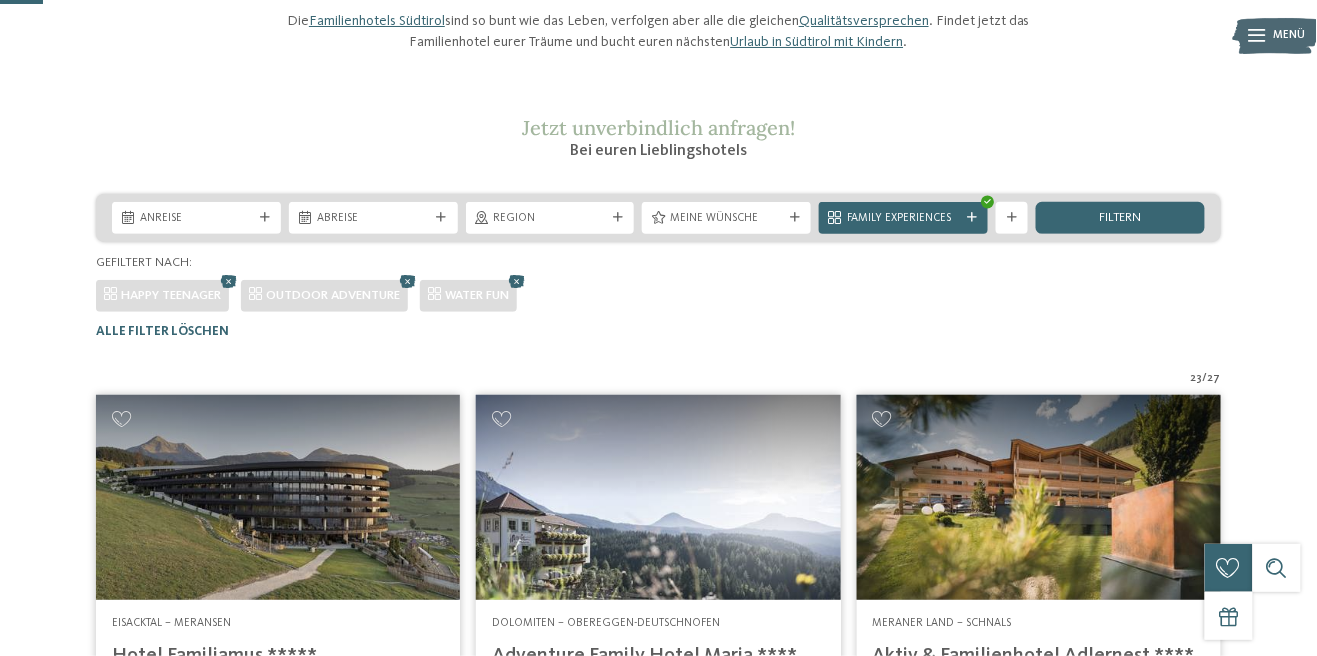 scroll, scrollTop: 181, scrollLeft: 0, axis: vertical 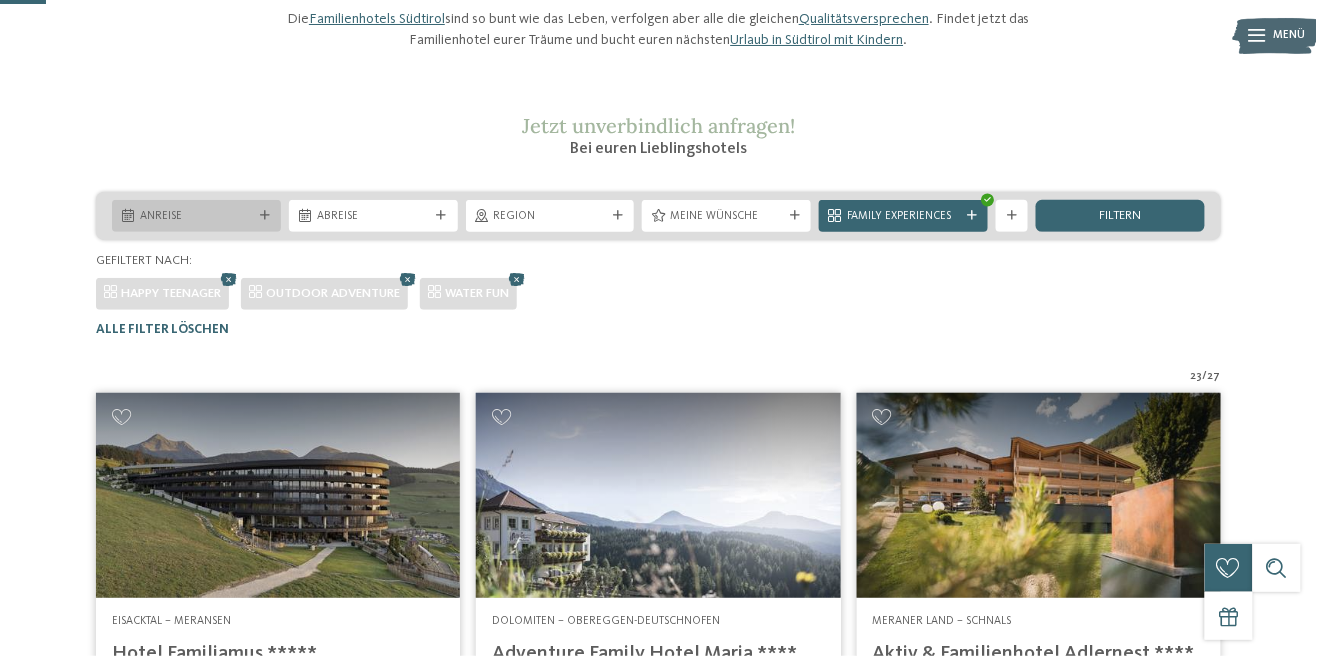 click on "Anreise" at bounding box center [196, 217] 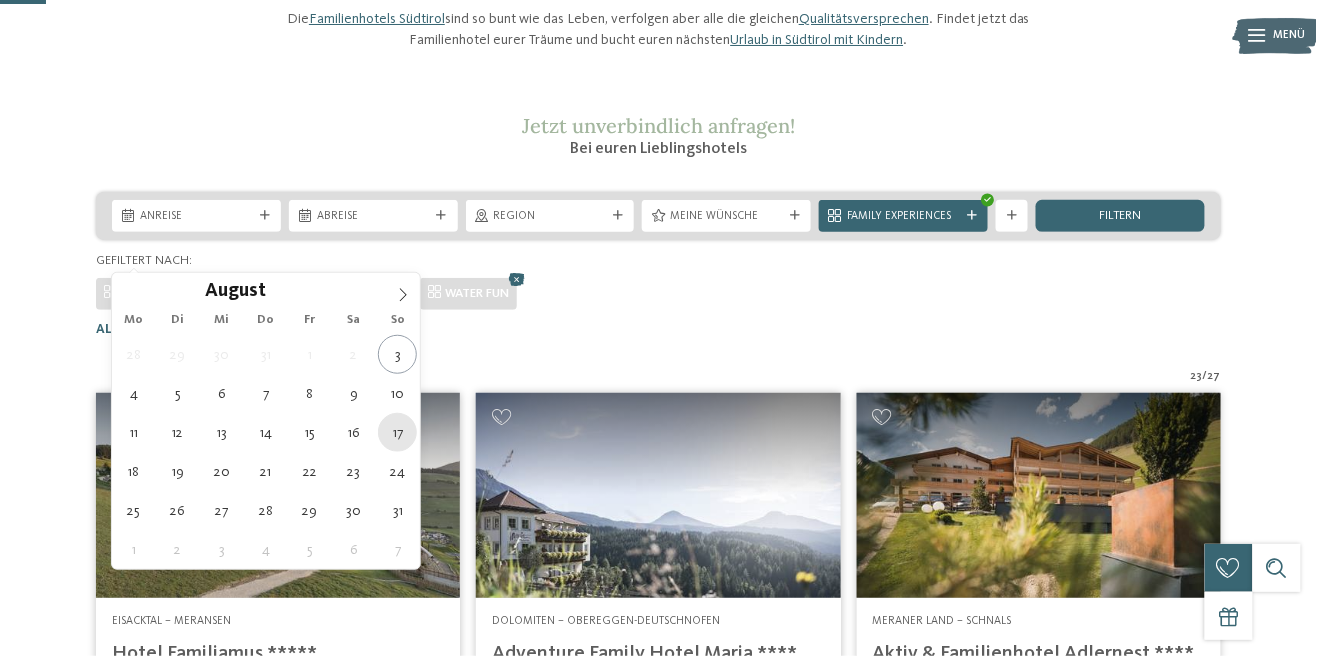 type on "17.08.2025" 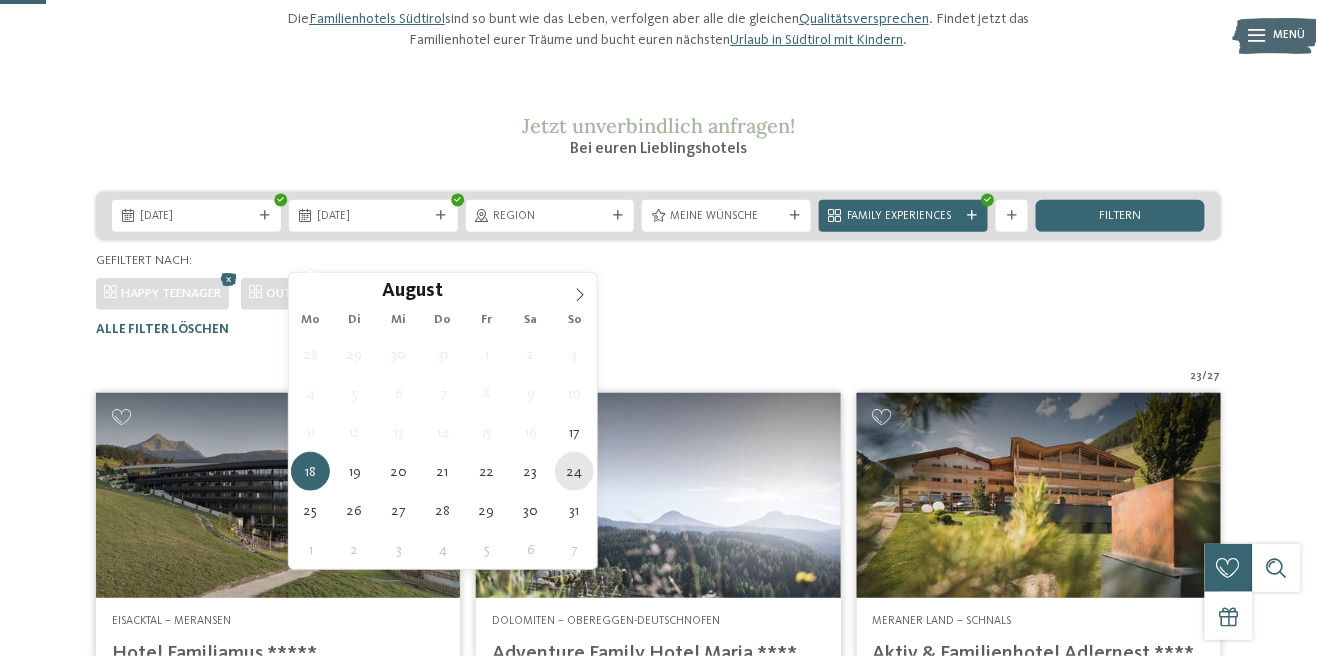 type on "24.08.2025" 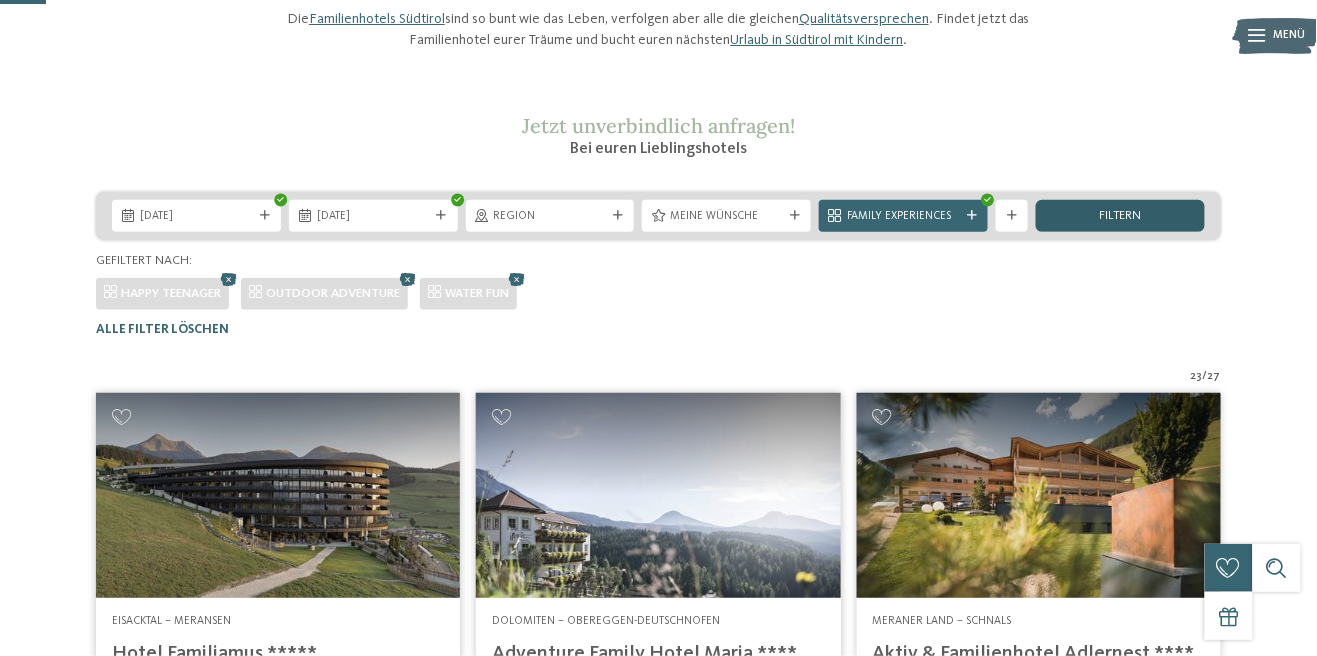 click on "filtern" at bounding box center [1120, 216] 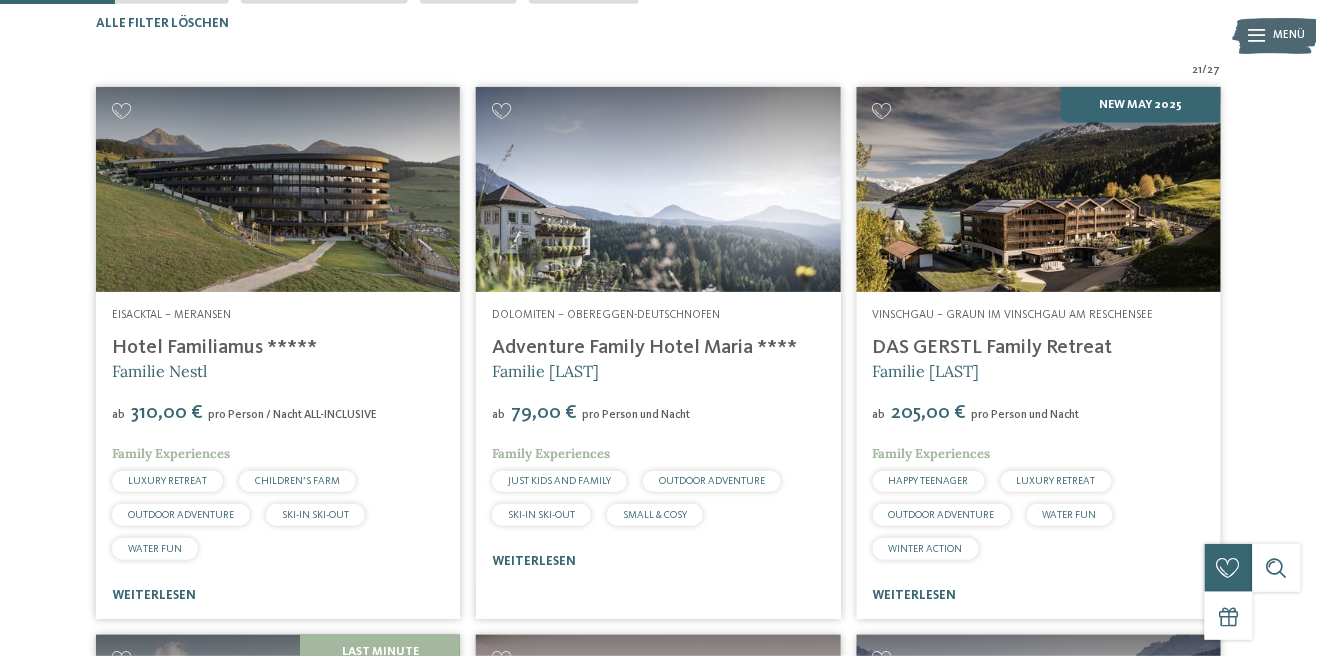 scroll, scrollTop: 494, scrollLeft: 0, axis: vertical 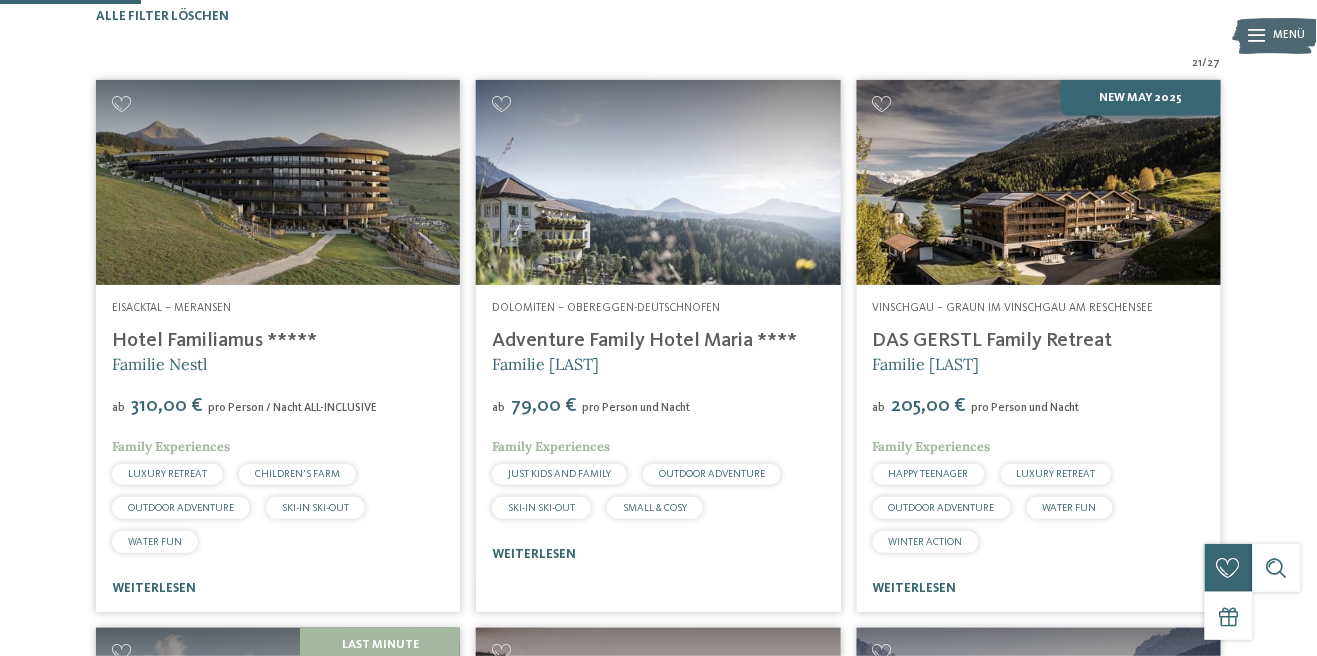 click on "DAS GERSTL Family Retreat" at bounding box center (993, 341) 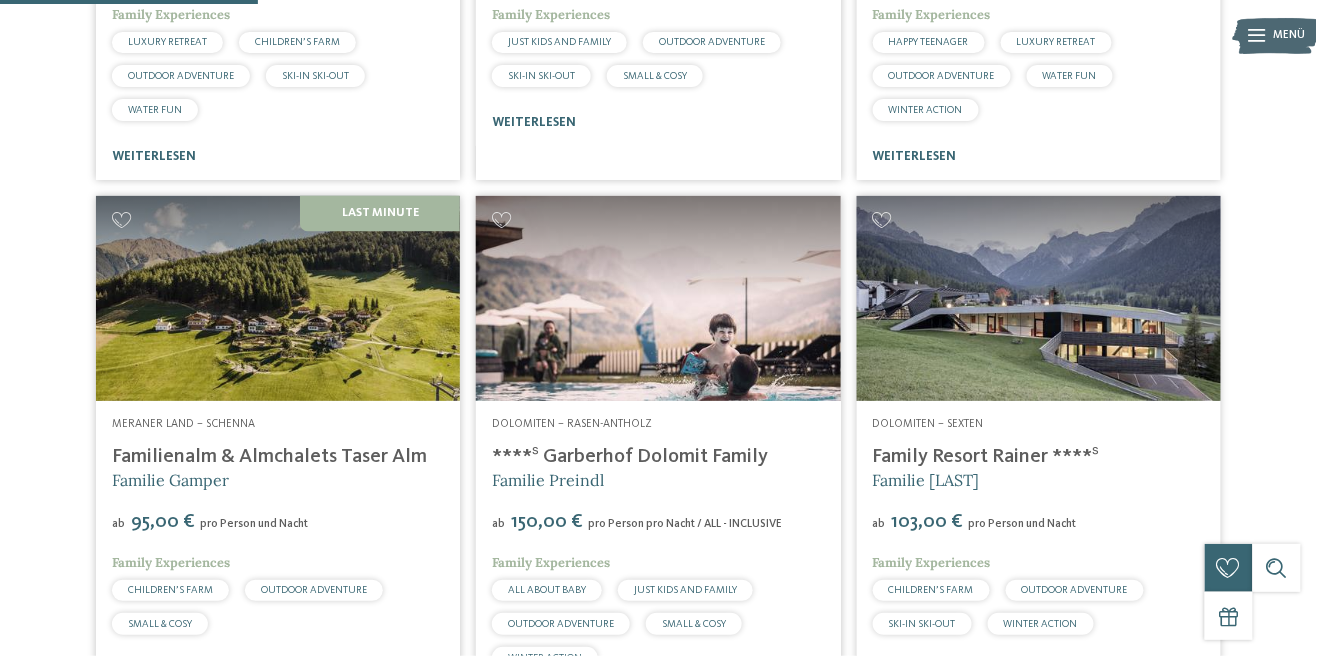 scroll, scrollTop: 907, scrollLeft: 0, axis: vertical 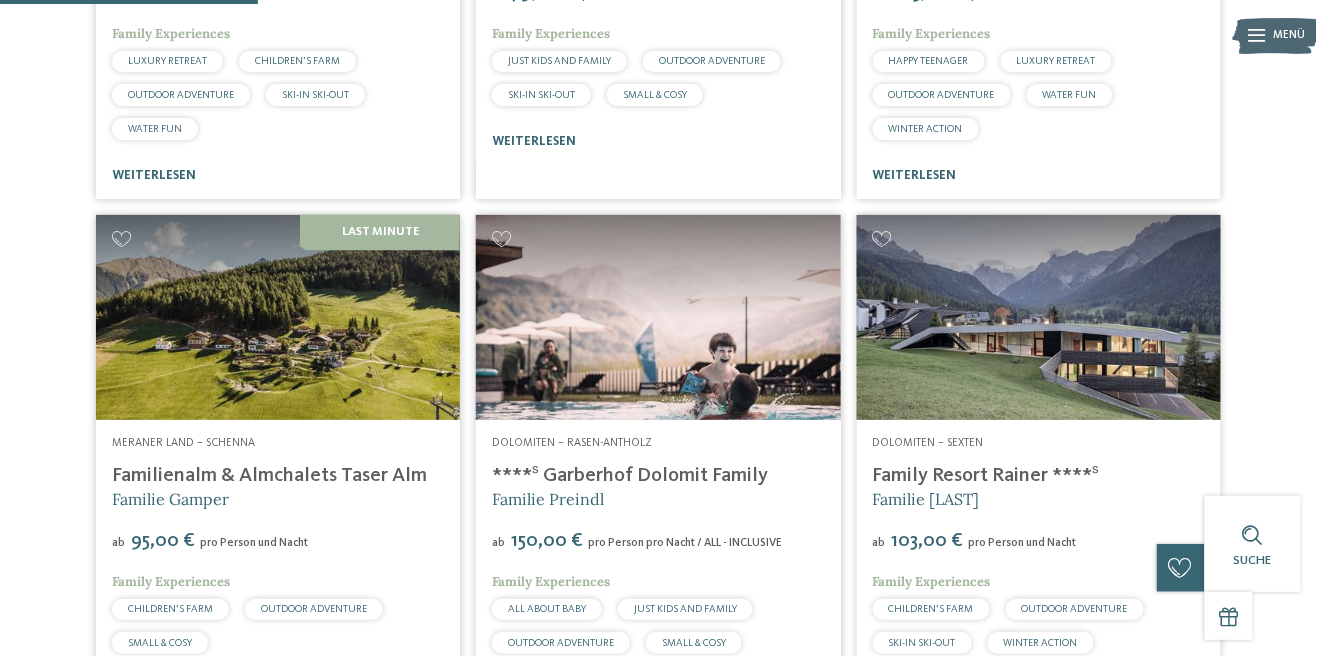 click on "****ˢ Garberhof Dolomit Family" at bounding box center [630, 476] 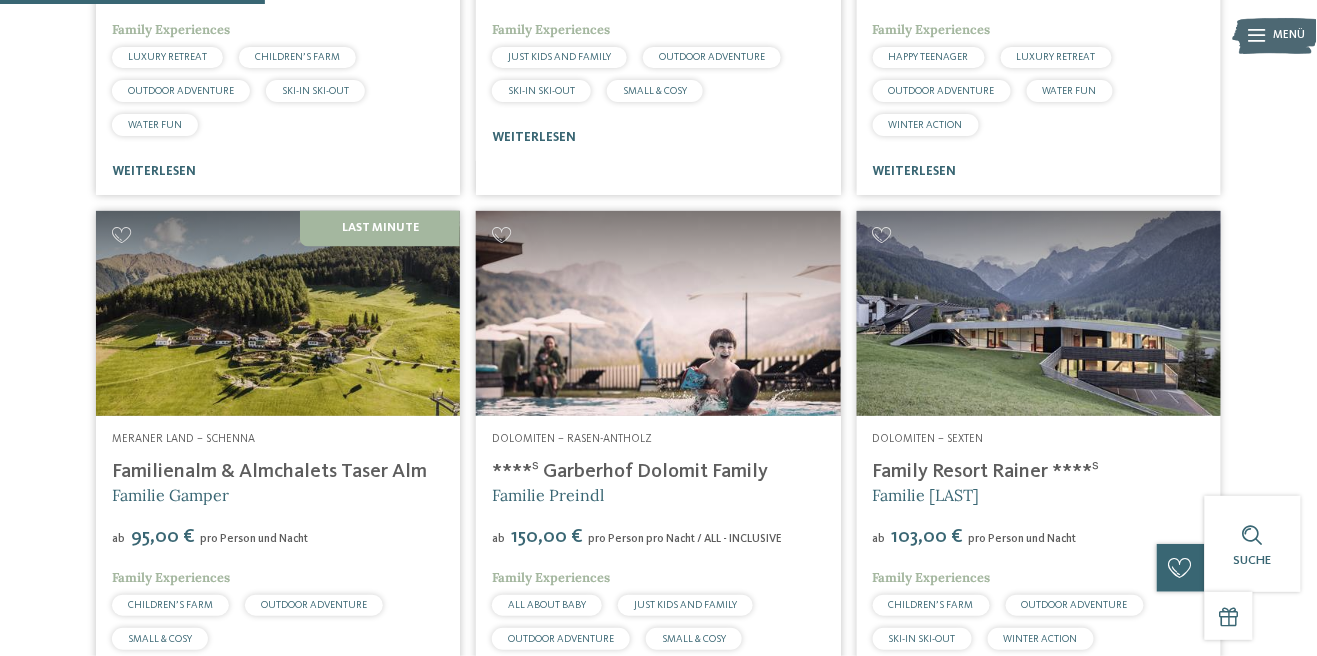 scroll, scrollTop: 1003, scrollLeft: 0, axis: vertical 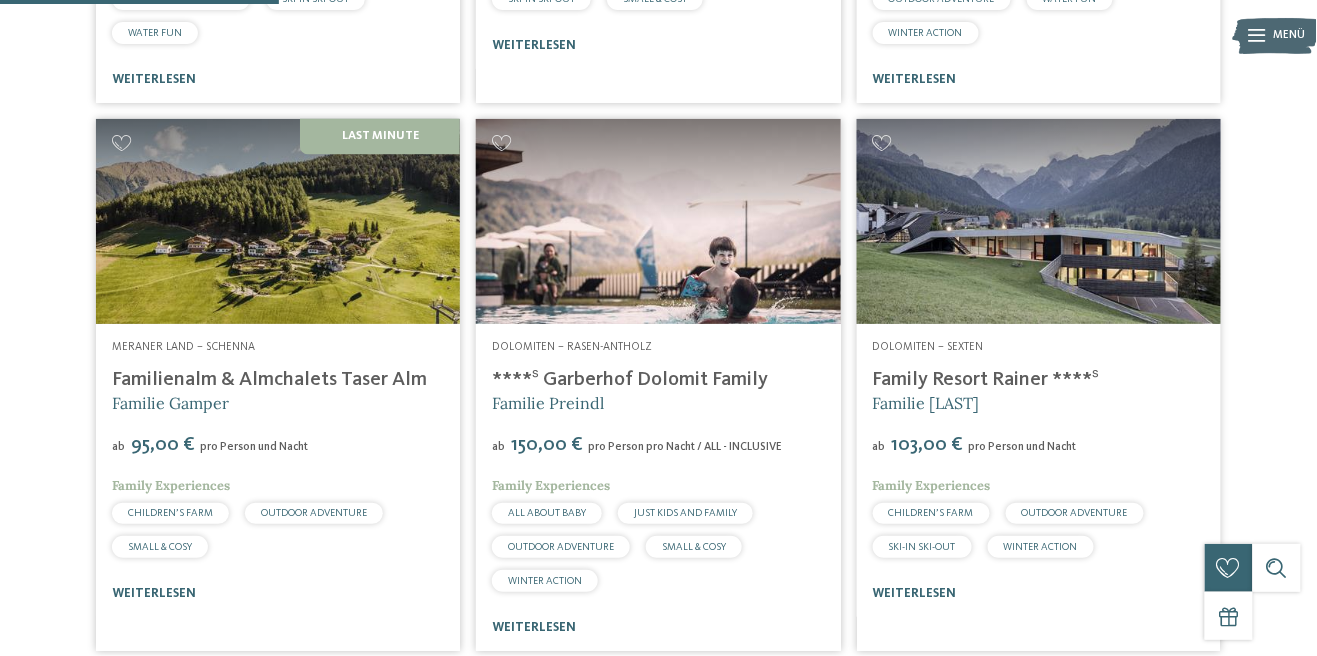 click on "Family Resort Rainer ****ˢ" at bounding box center (986, 380) 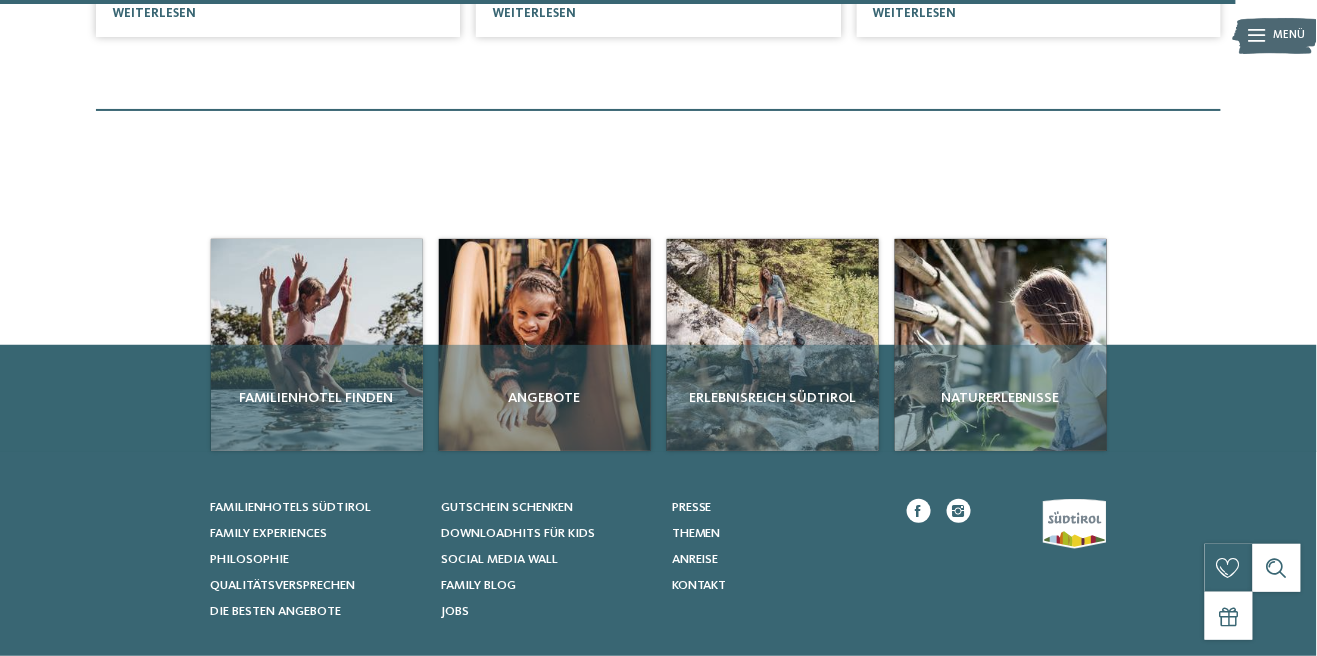 scroll, scrollTop: 4348, scrollLeft: 0, axis: vertical 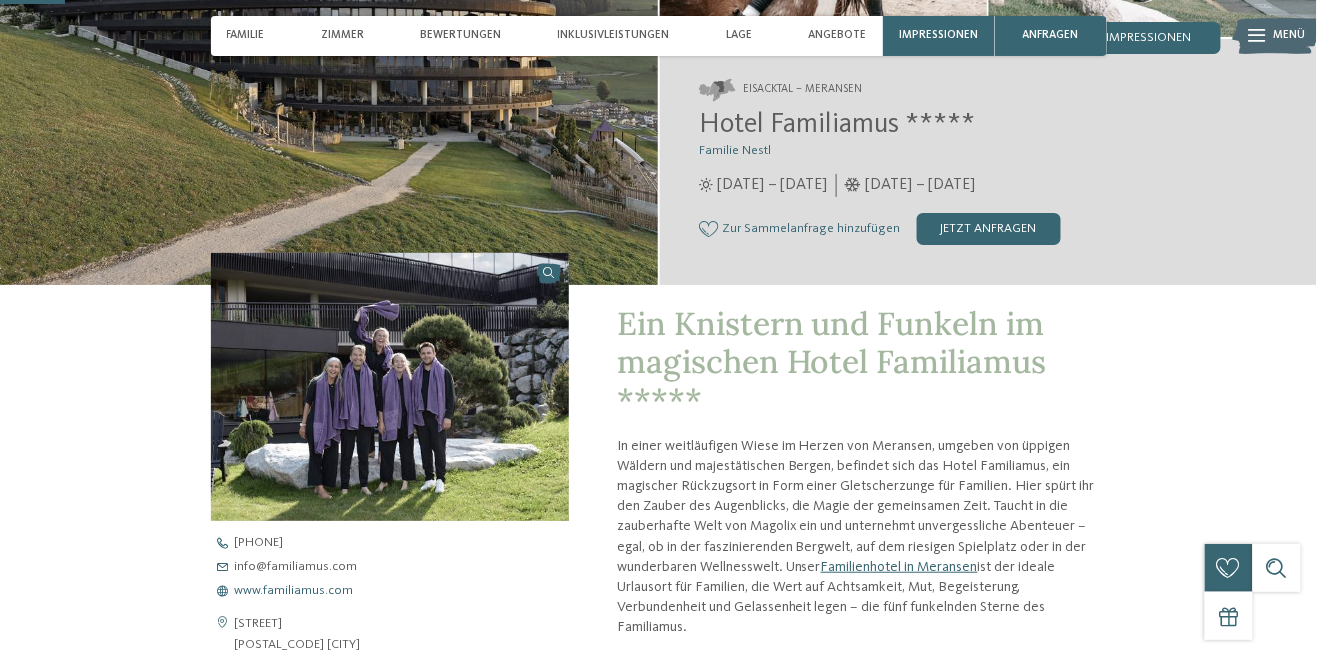 click on "www.familiamus.com" at bounding box center (294, 591) 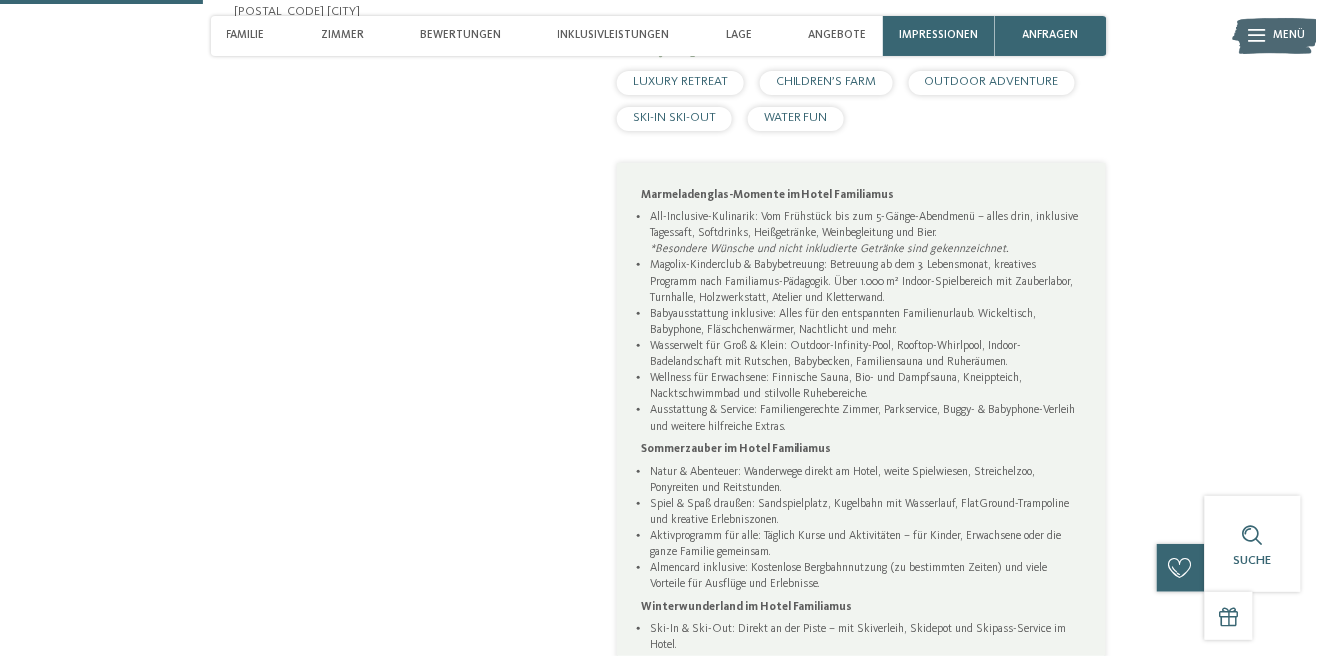 scroll, scrollTop: 922, scrollLeft: 0, axis: vertical 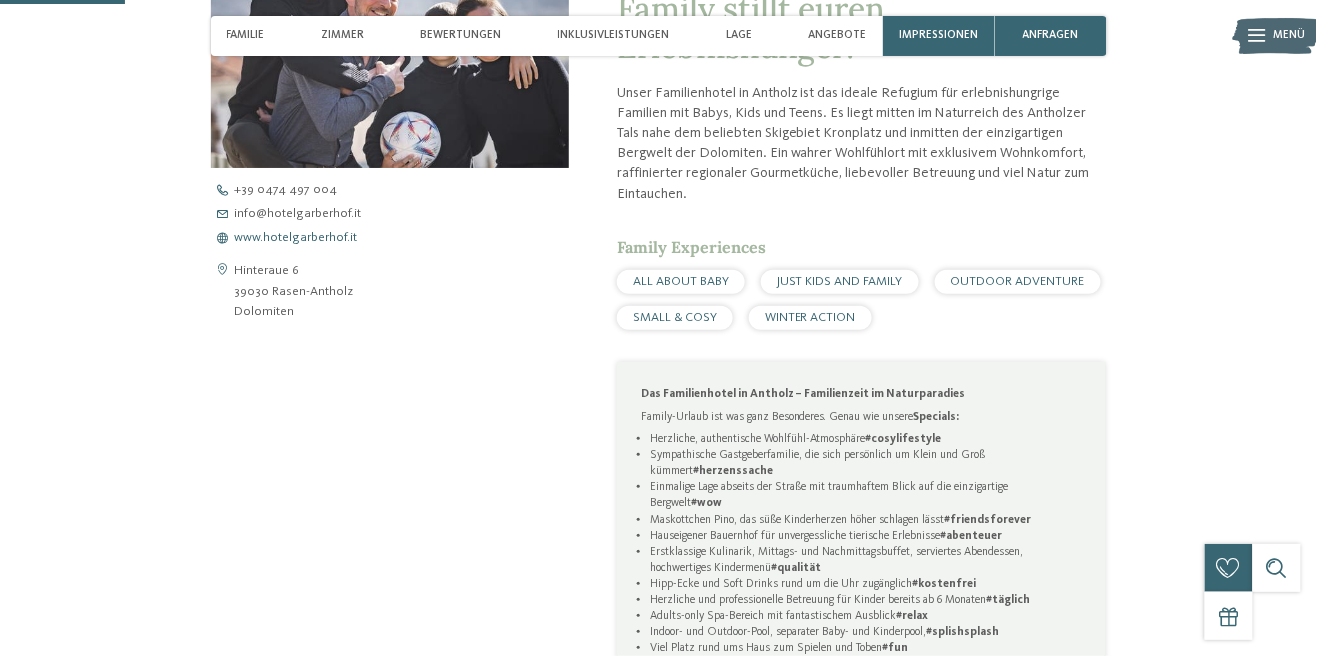 click on "www.hotelgarberhof.it" at bounding box center (296, 238) 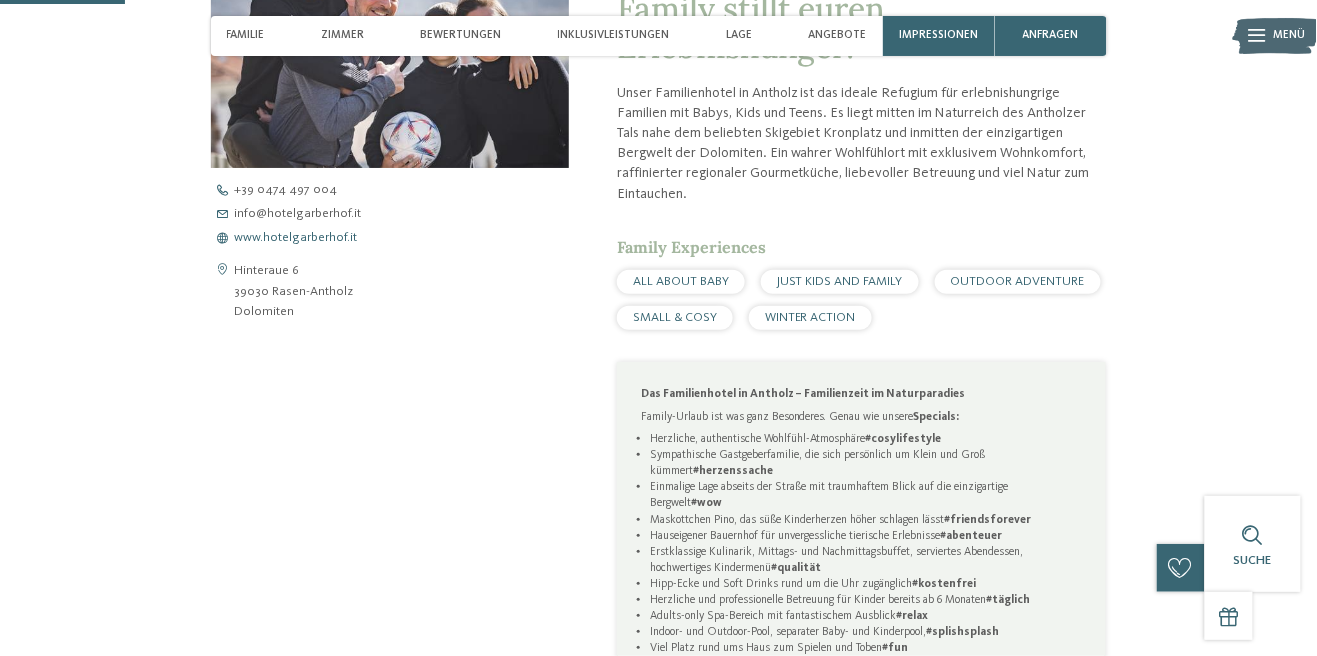 scroll, scrollTop: 642, scrollLeft: 0, axis: vertical 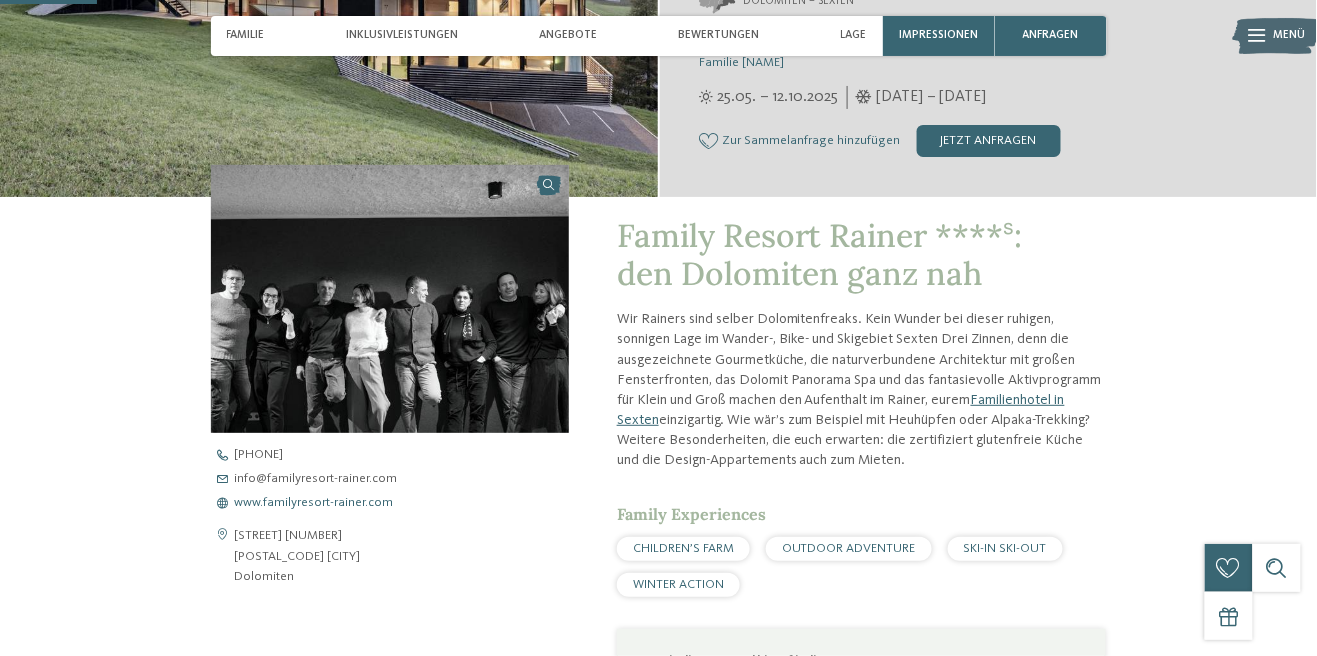 click on "www.familyresort-rainer.com" at bounding box center (314, 503) 